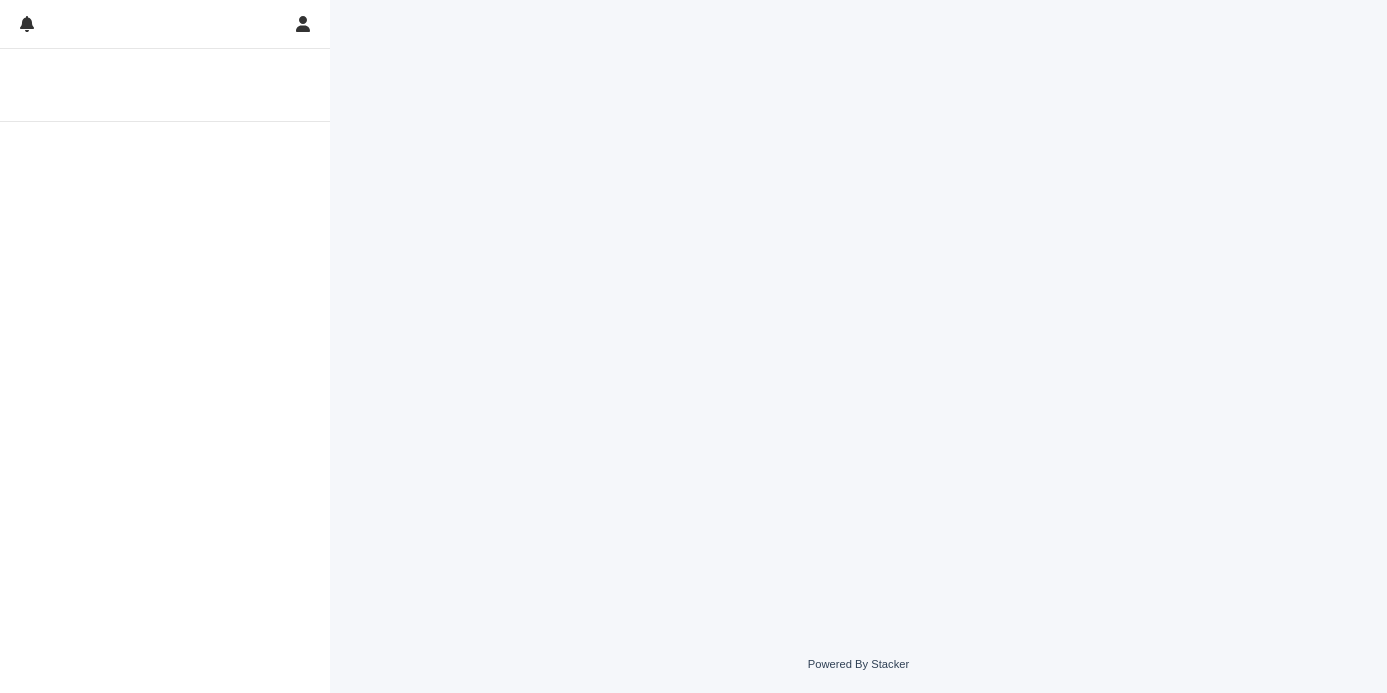 scroll, scrollTop: 0, scrollLeft: 0, axis: both 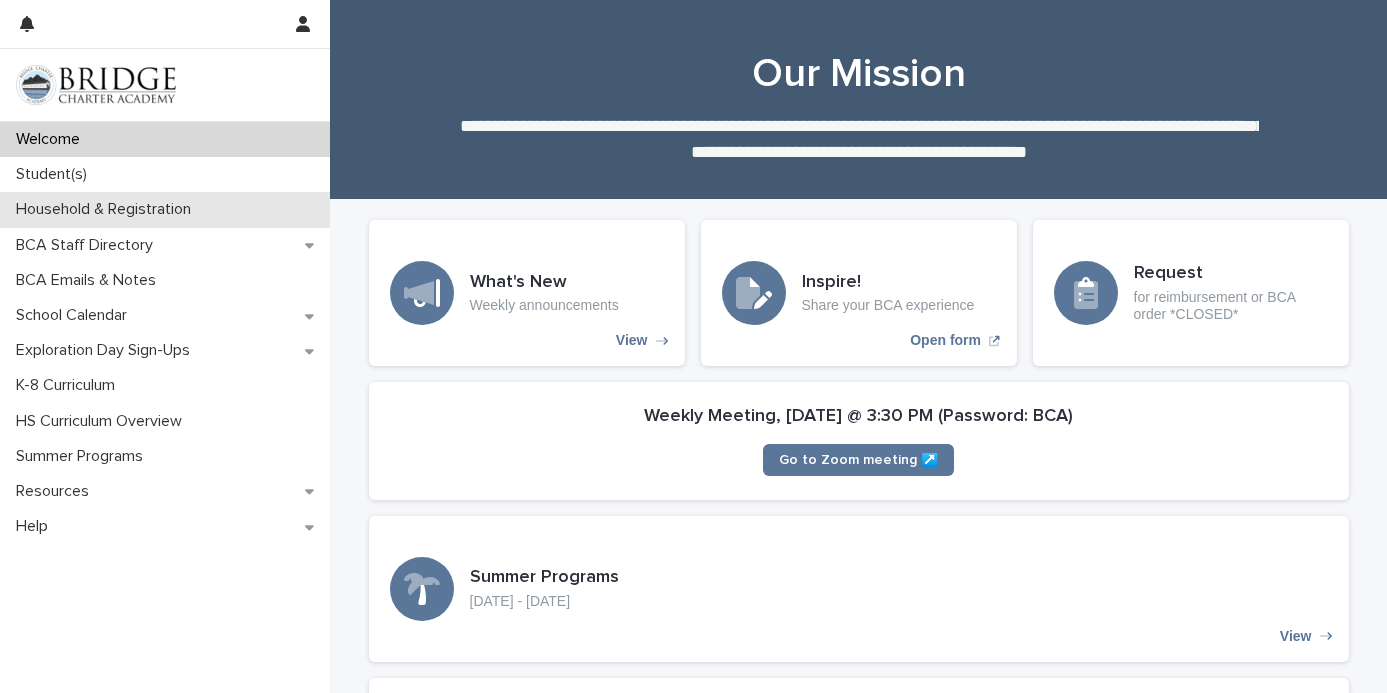 click on "Household & Registration" at bounding box center [107, 209] 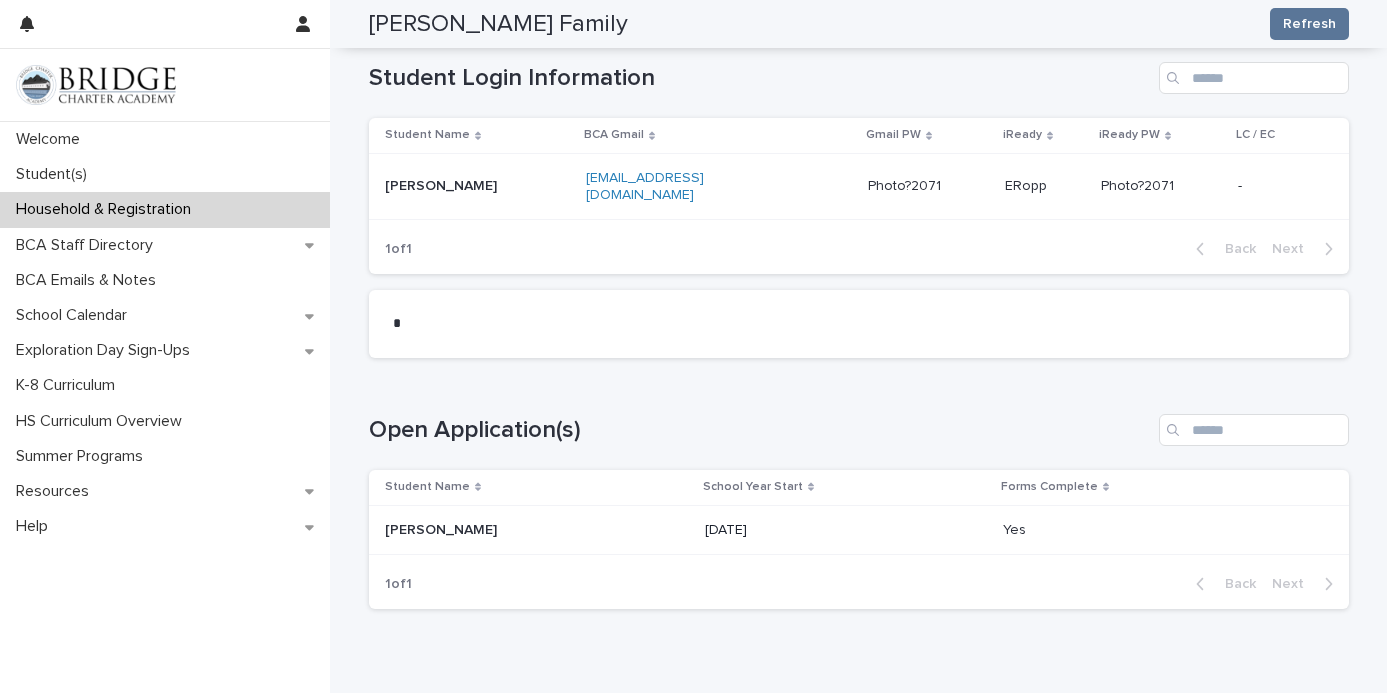 scroll, scrollTop: 1208, scrollLeft: 0, axis: vertical 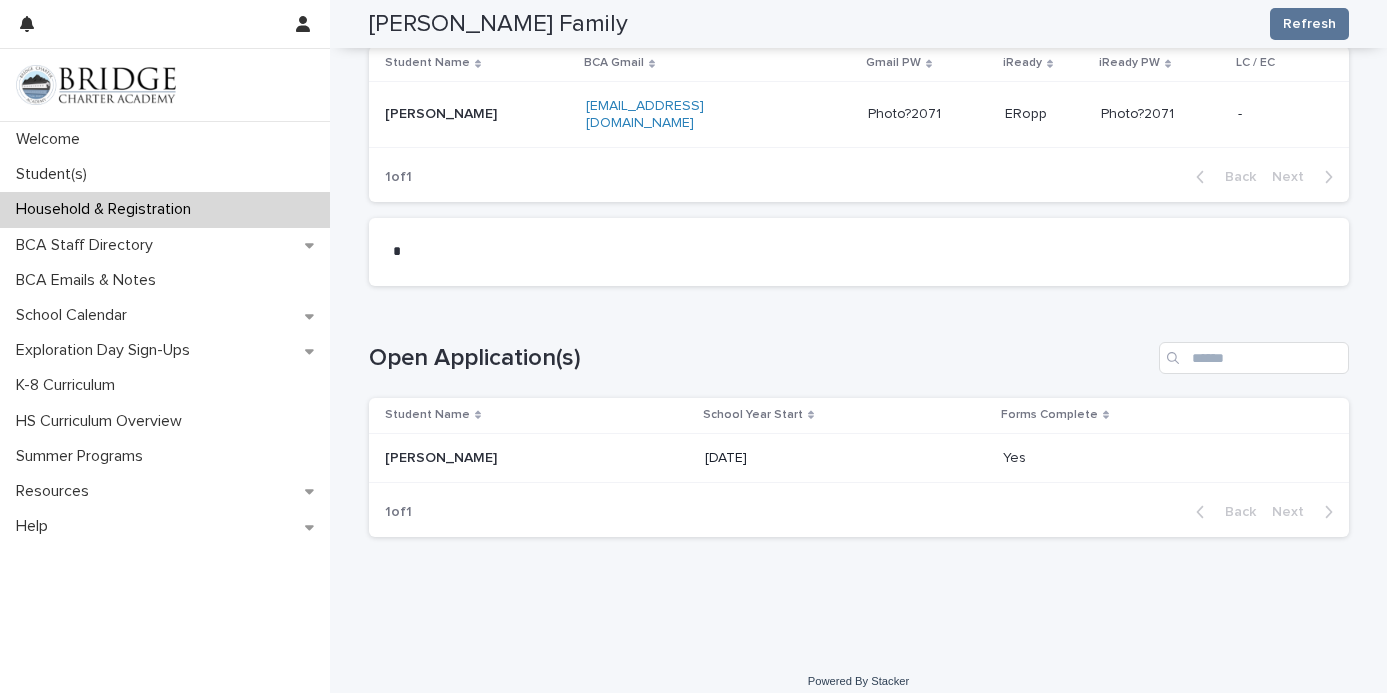 click at bounding box center [537, 458] 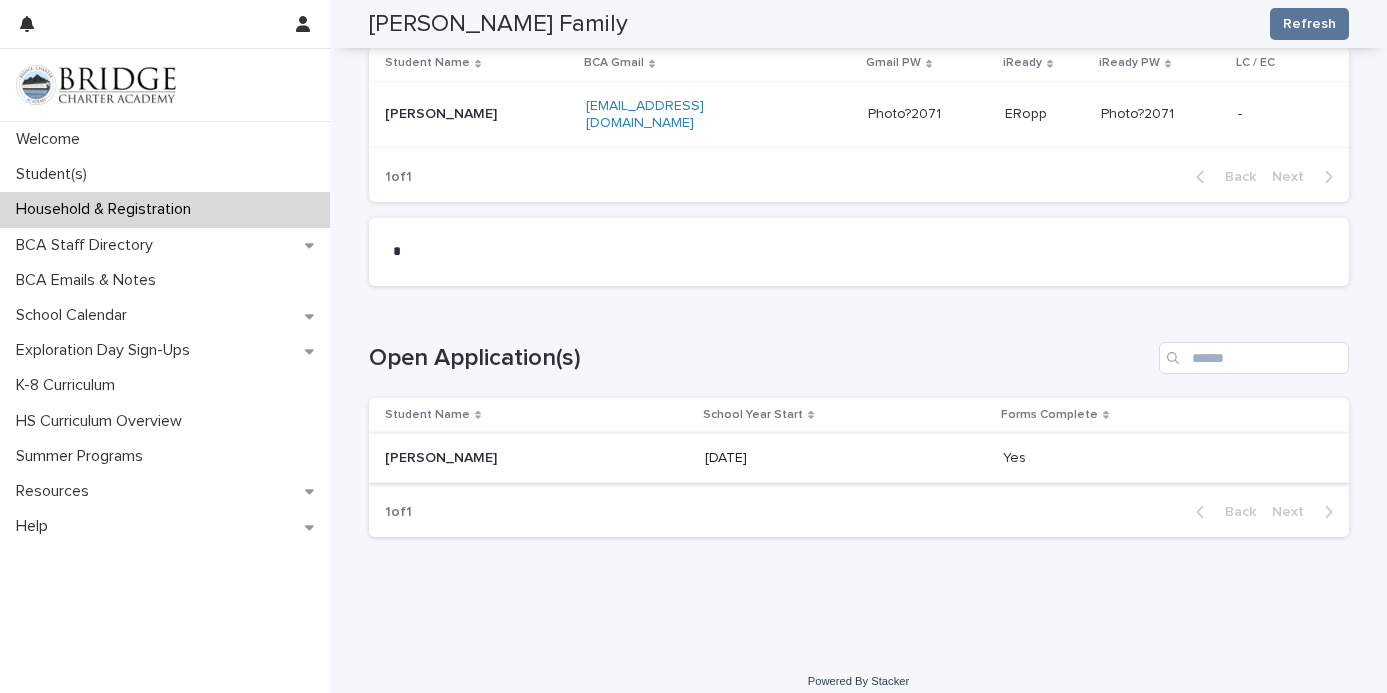 scroll, scrollTop: 0, scrollLeft: 0, axis: both 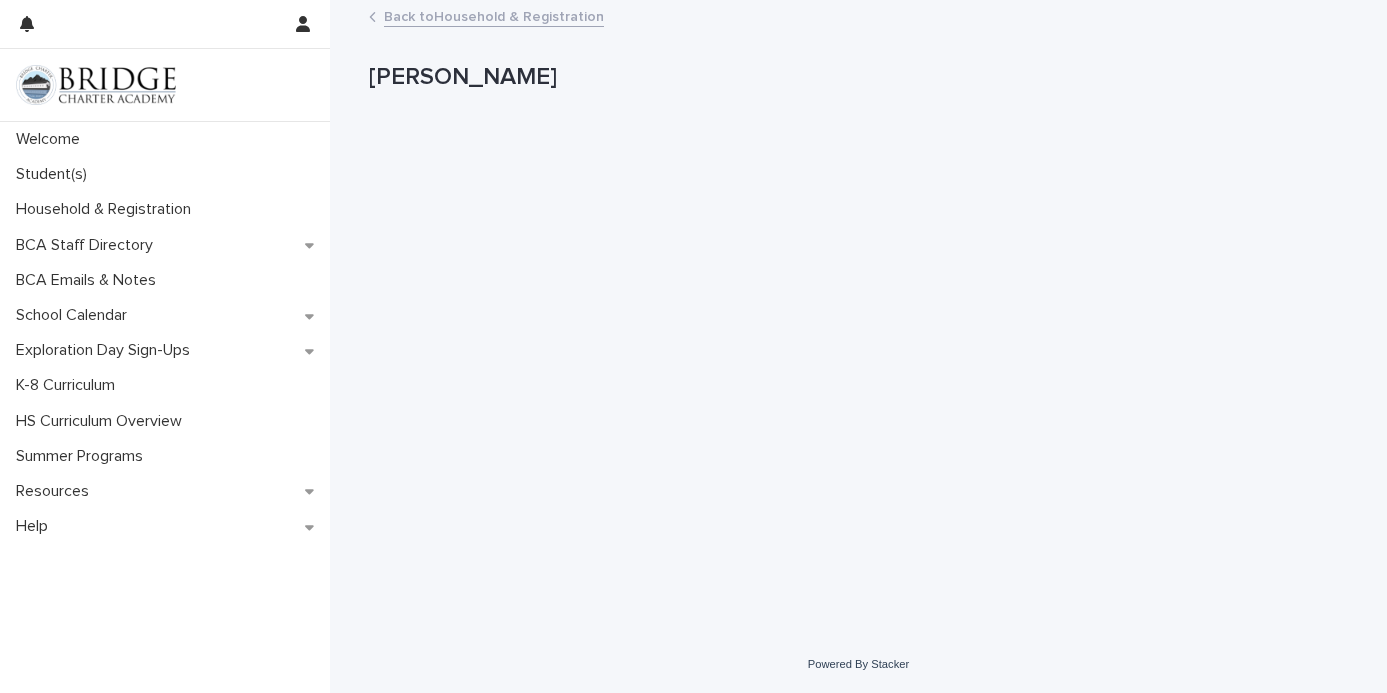 click on "Back to  Household & Registration" at bounding box center [494, 15] 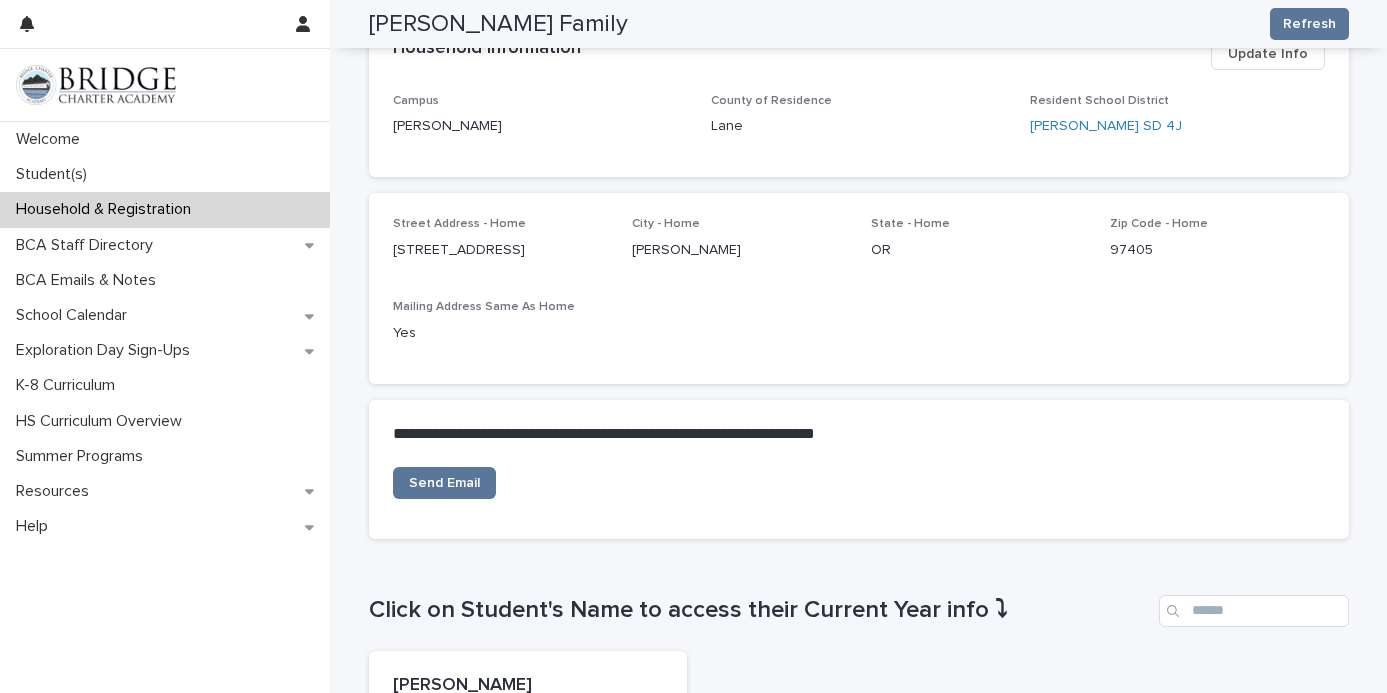 scroll, scrollTop: 0, scrollLeft: 0, axis: both 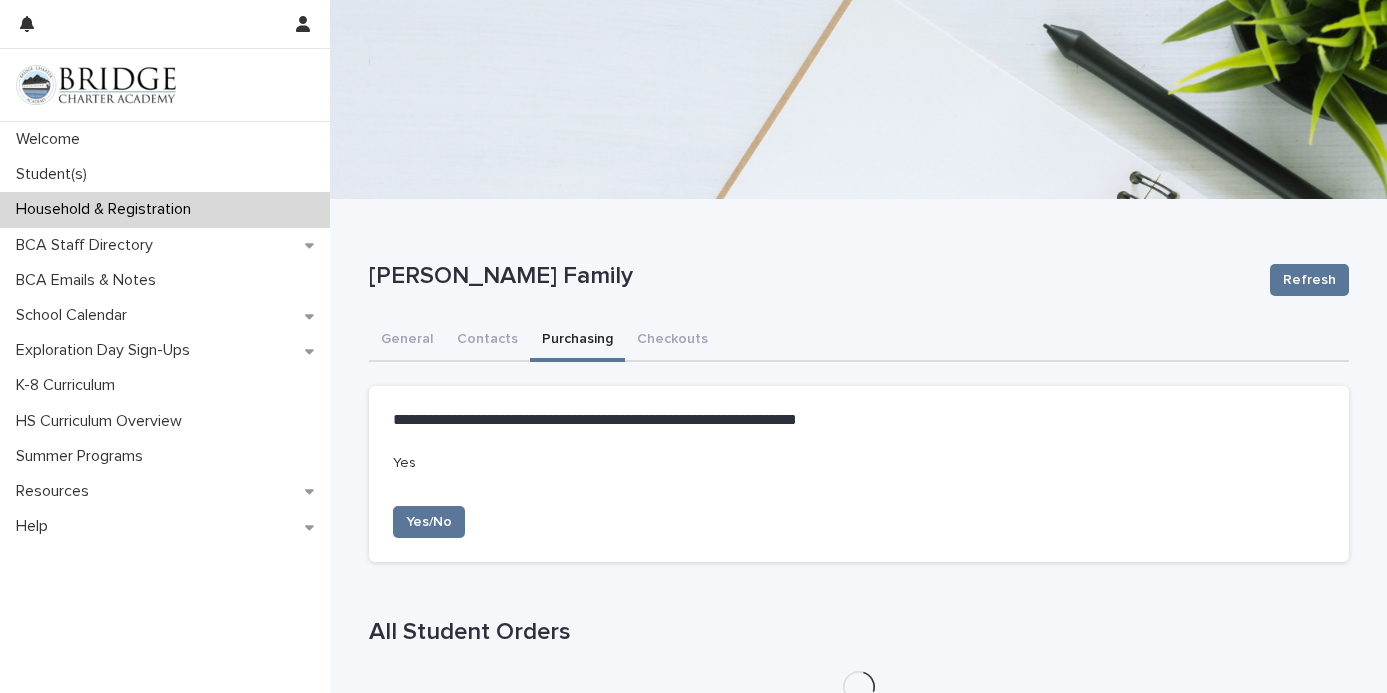 click on "Purchasing" at bounding box center [577, 341] 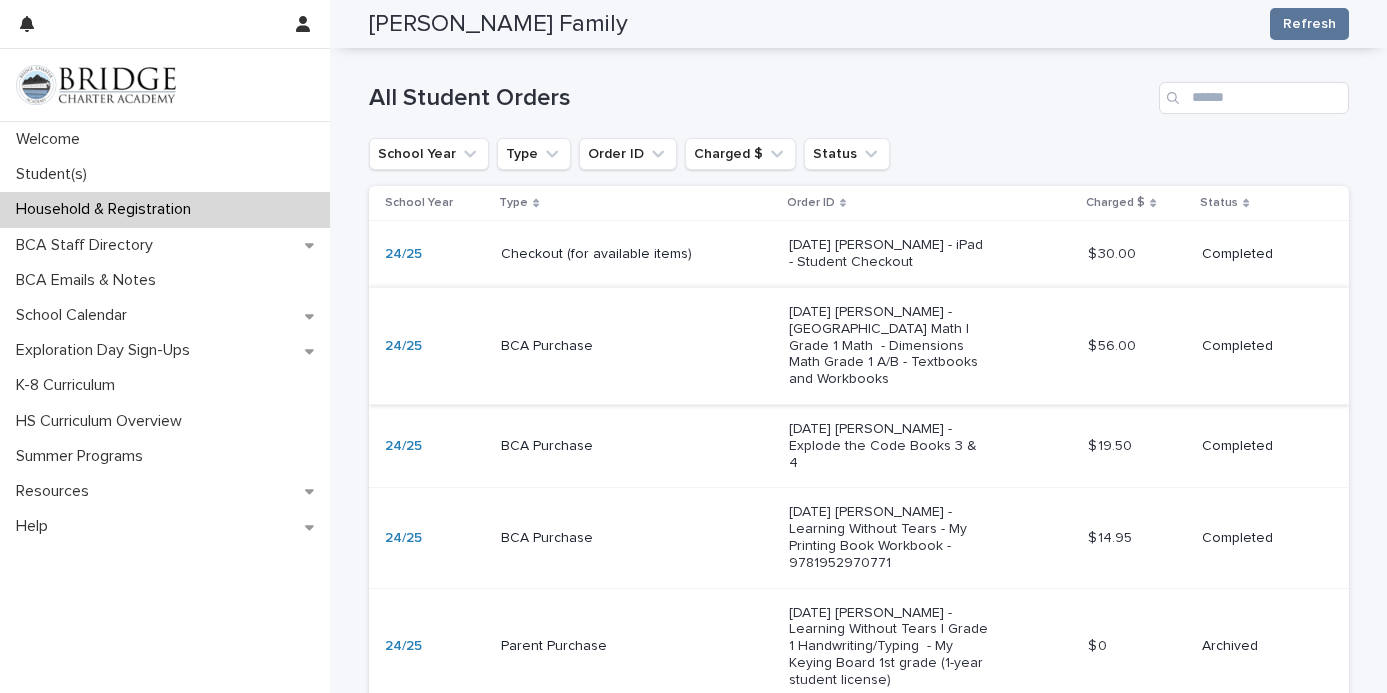 scroll, scrollTop: 447, scrollLeft: 0, axis: vertical 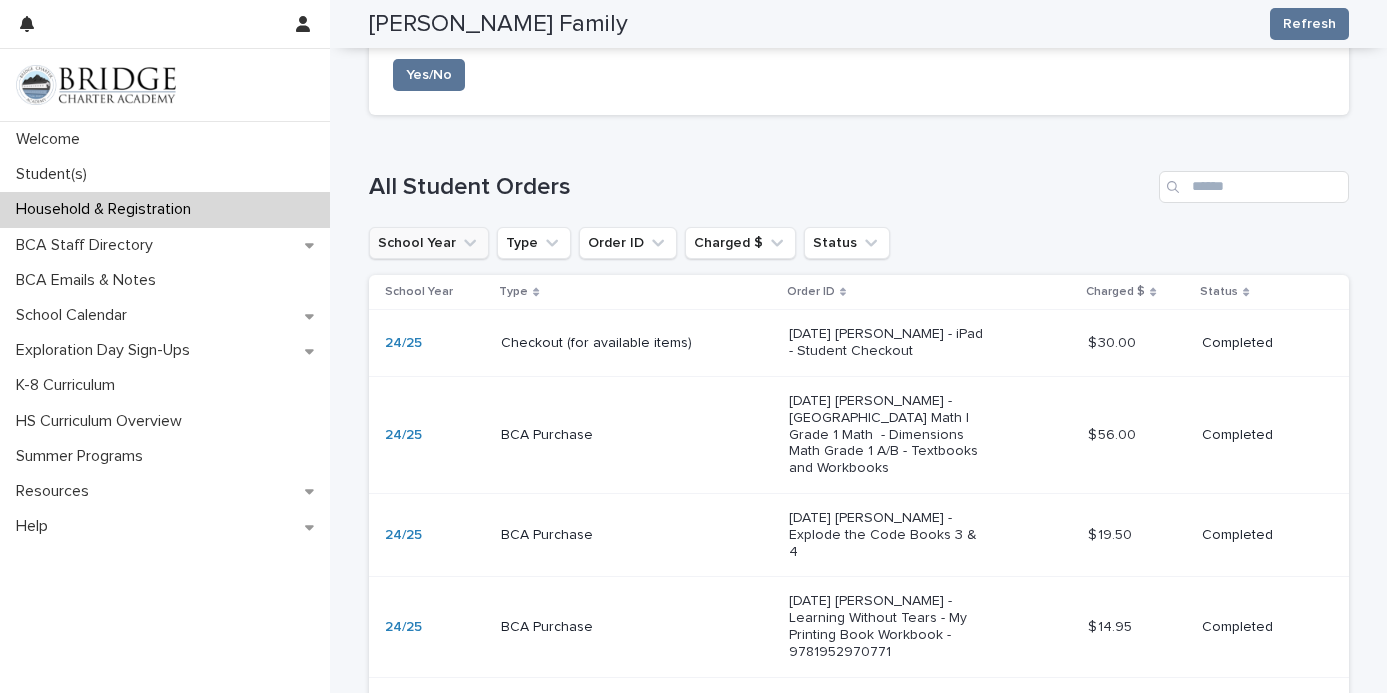 click 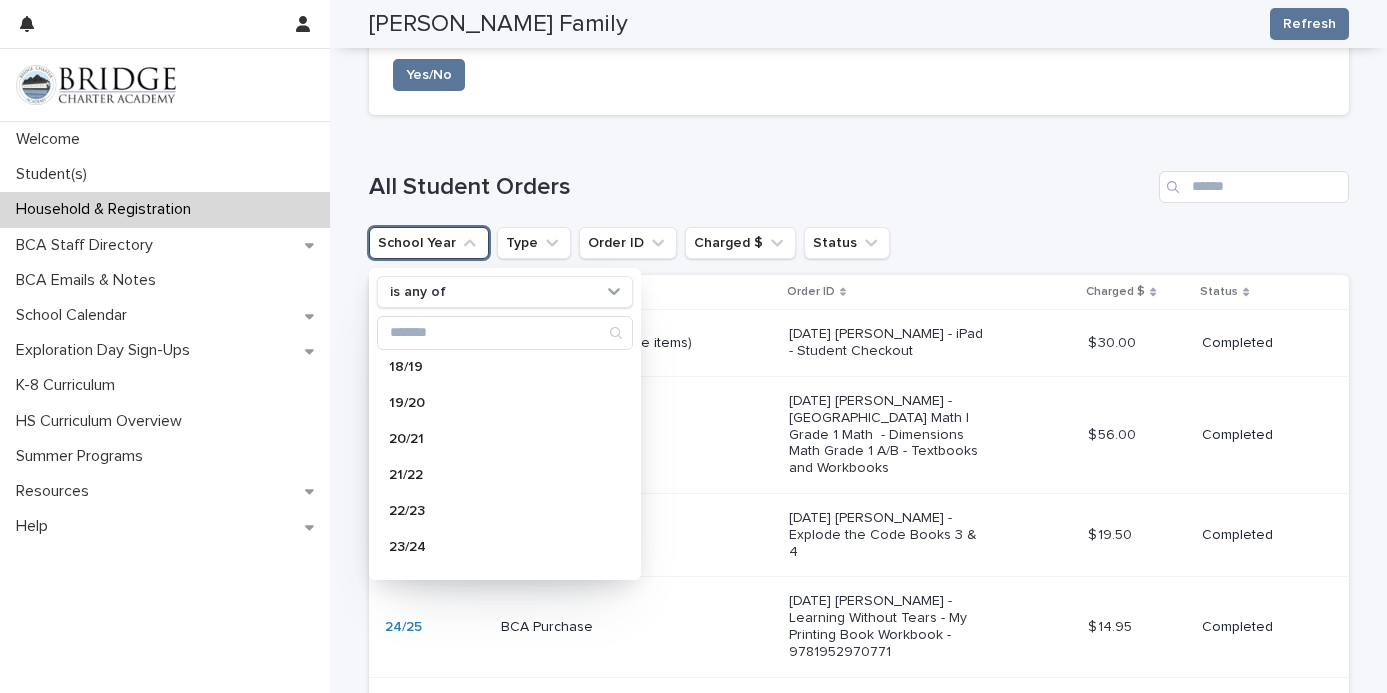 scroll, scrollTop: 212, scrollLeft: 0, axis: vertical 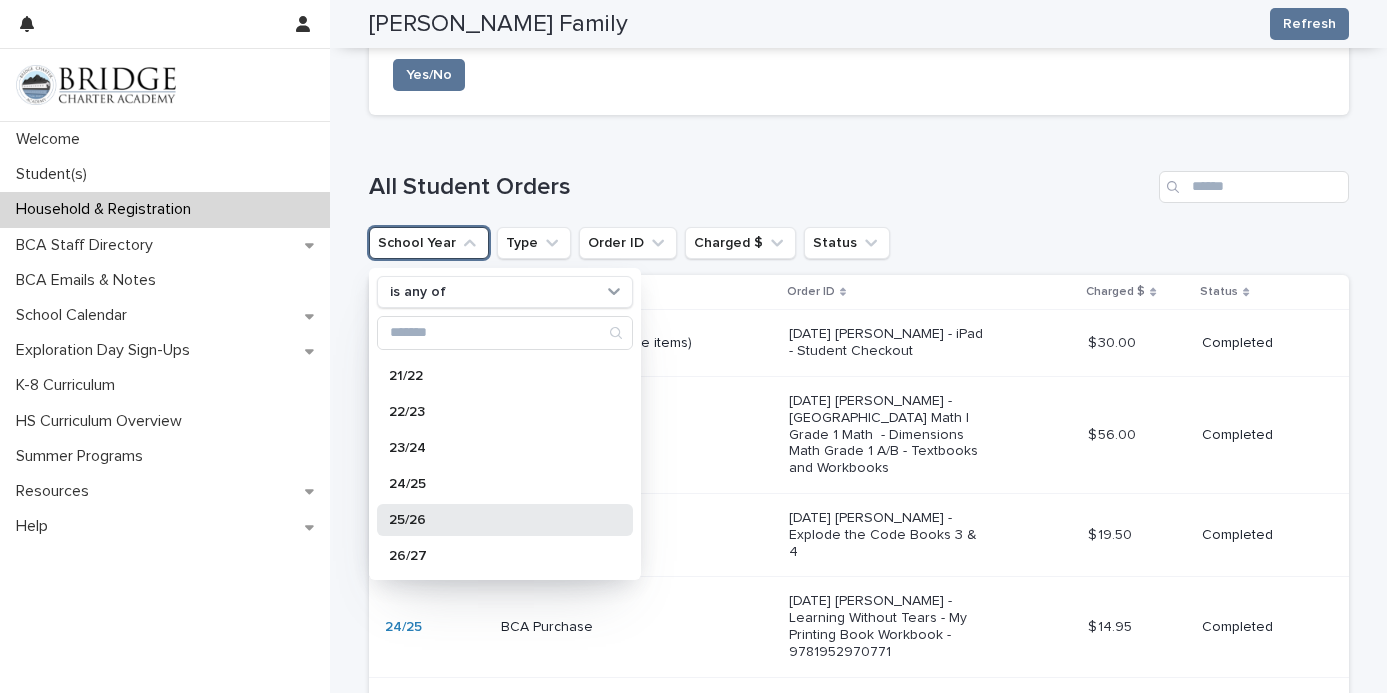 click on "25/26" at bounding box center (505, 520) 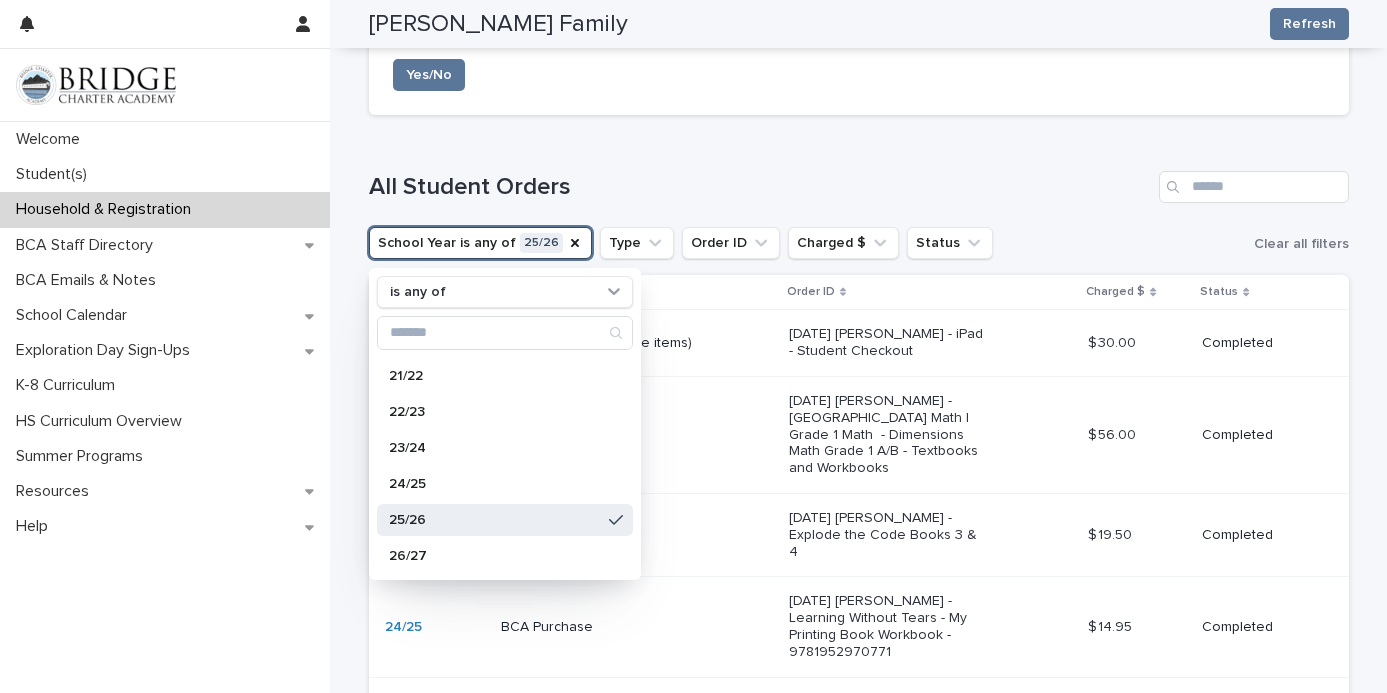 click on "All Student Orders" at bounding box center [760, 187] 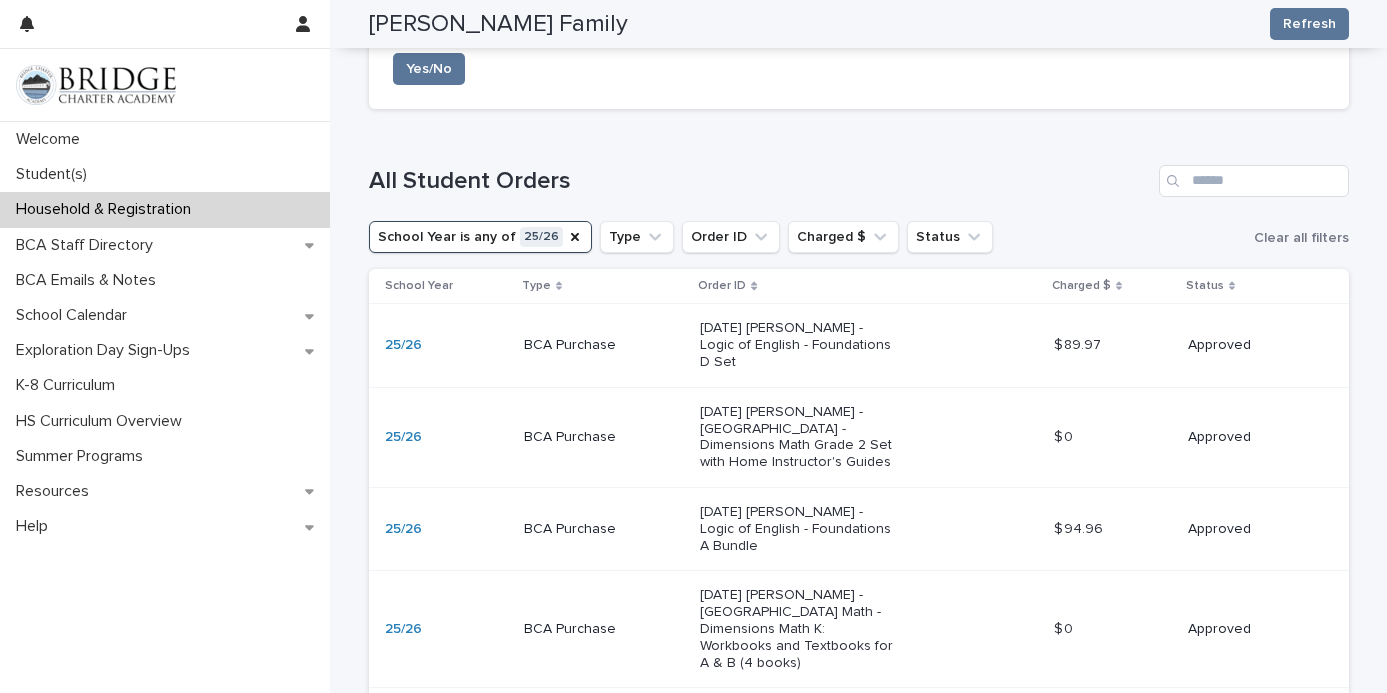 scroll, scrollTop: 452, scrollLeft: 0, axis: vertical 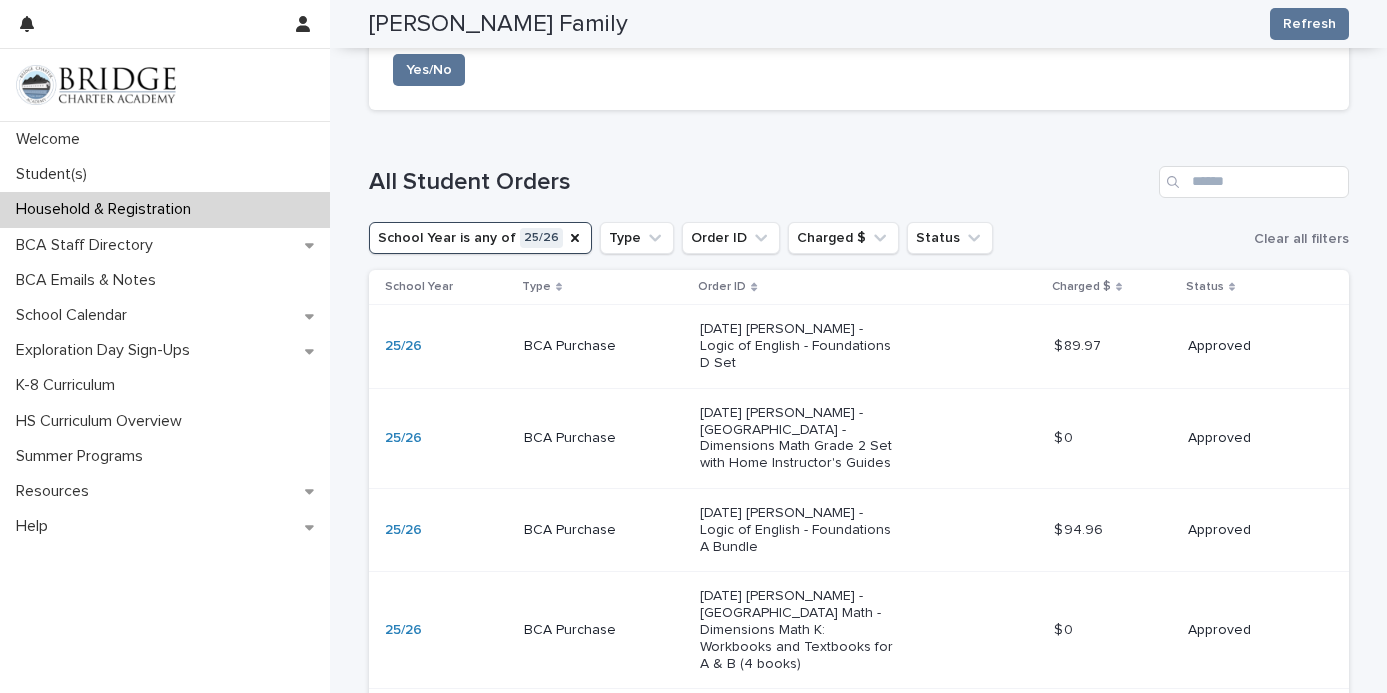 click on "[DATE] [PERSON_NAME] - [GEOGRAPHIC_DATA] - Dimensions Math Grade 2 Set with Home Instructor's Guides" at bounding box center (800, 438) 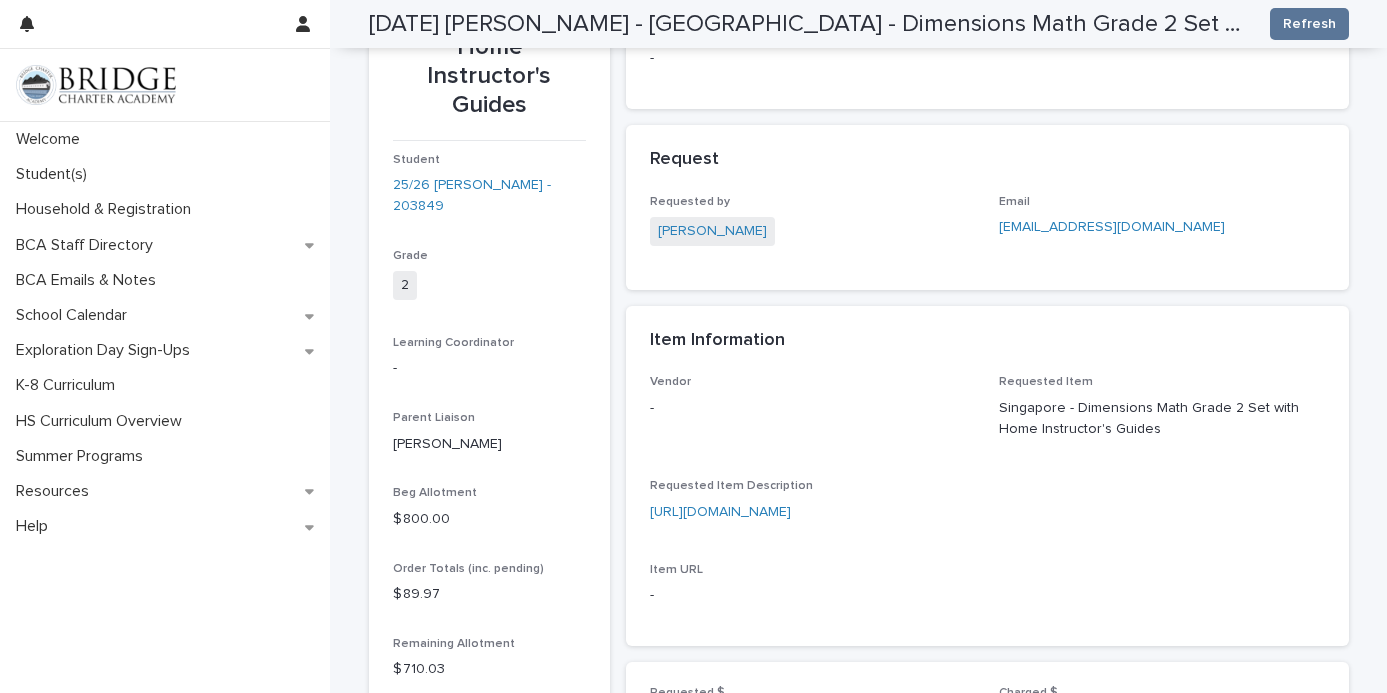 scroll, scrollTop: 266, scrollLeft: 0, axis: vertical 